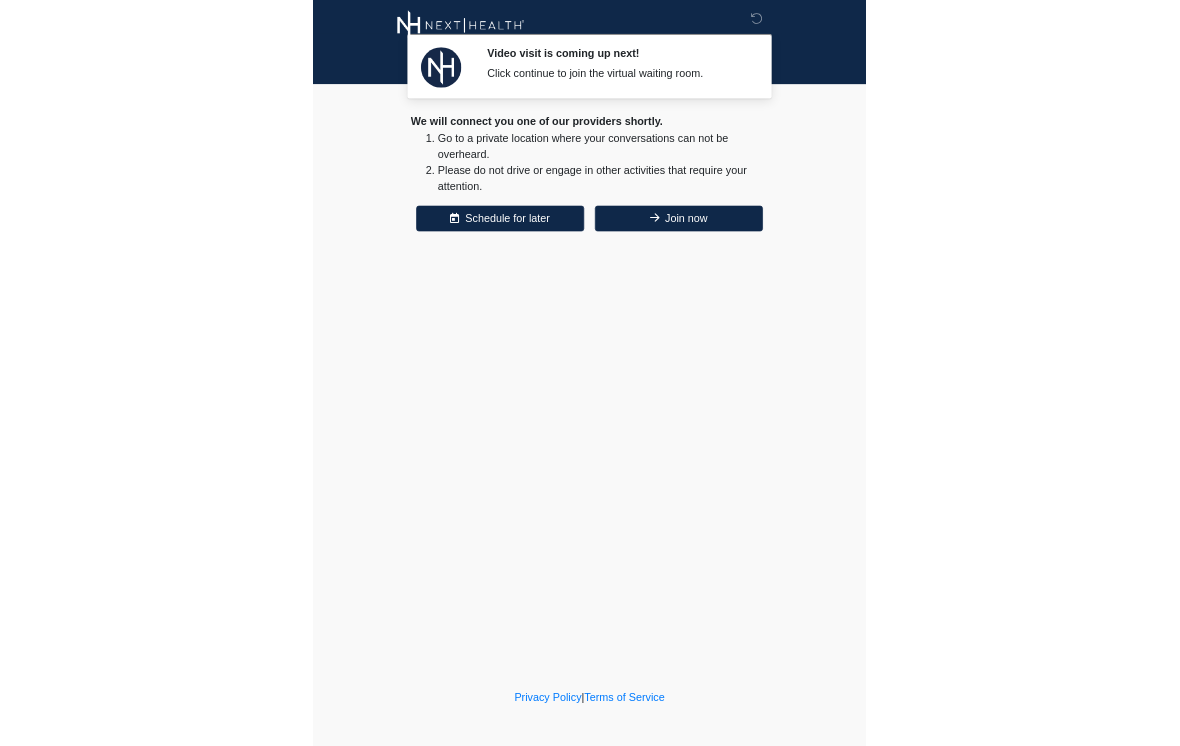 scroll, scrollTop: 0, scrollLeft: 0, axis: both 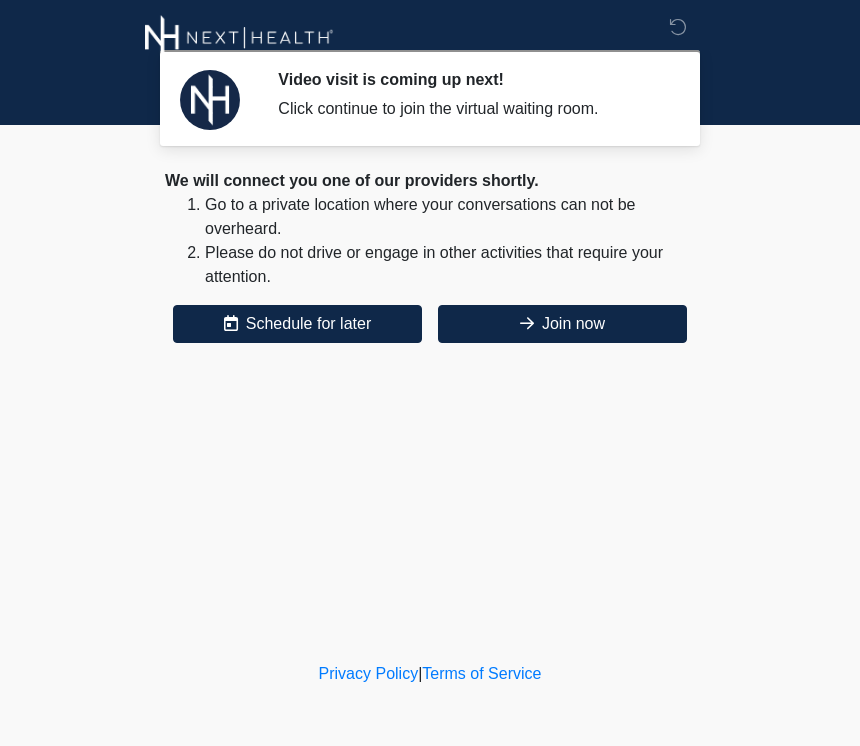 click on "Video visit is coming up next!
Click continue to join the virtual waiting room.
Please connect to Wi-Fi now   Provide us with your contact info  Answer some questions about your medical history  Complete a video call with one of our providers
This is the beginning of your  virtual Good Faith Exam .  ﻿﻿﻿﻿﻿﻿﻿﻿ This step is necessary to provide official medical clearance and documentation for your upcoming treatment(s).   ﻿﻿﻿﻿﻿﻿To begin, ﻿﻿﻿﻿﻿﻿ press the continue button below and answer all questions with honesty.
Continue
Please be sure your device is connected to a Wi-Fi Network for quicker service. Otherwise, you may experience connectivity issues with your provider and cause unnecessary delays  .
Continue" at bounding box center [430, 329] 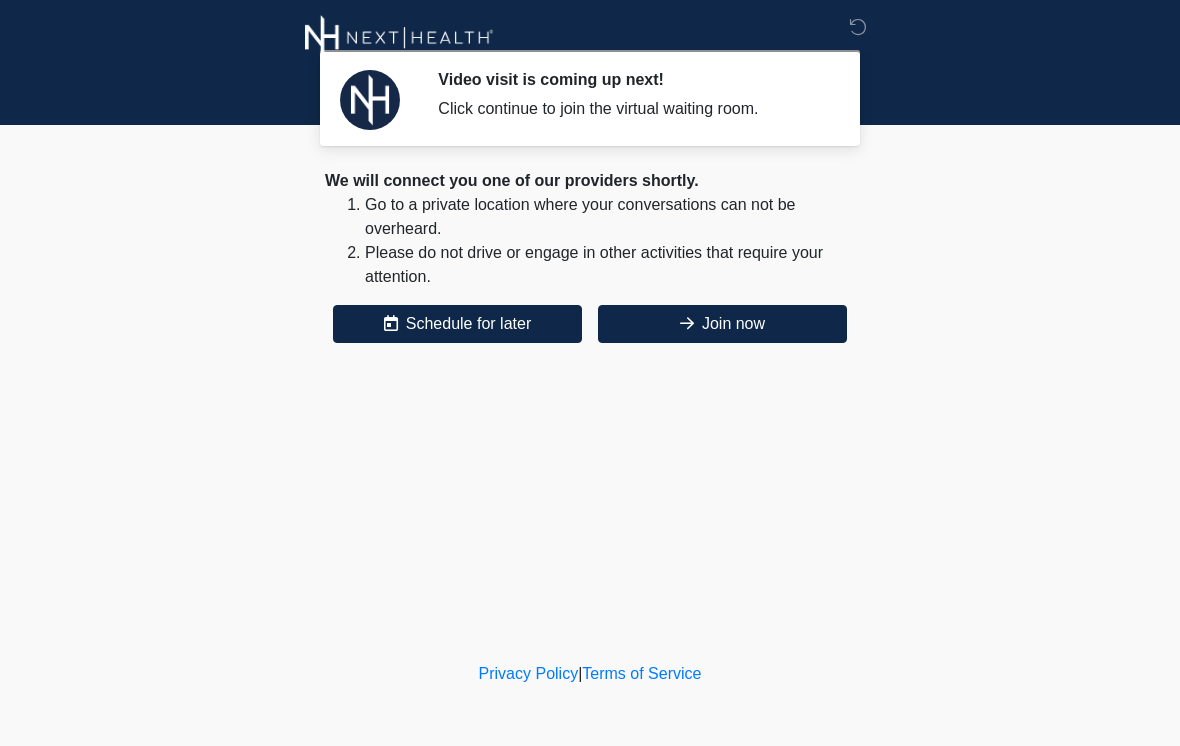 click on "Click continue to join the virtual waiting room." at bounding box center (631, 109) 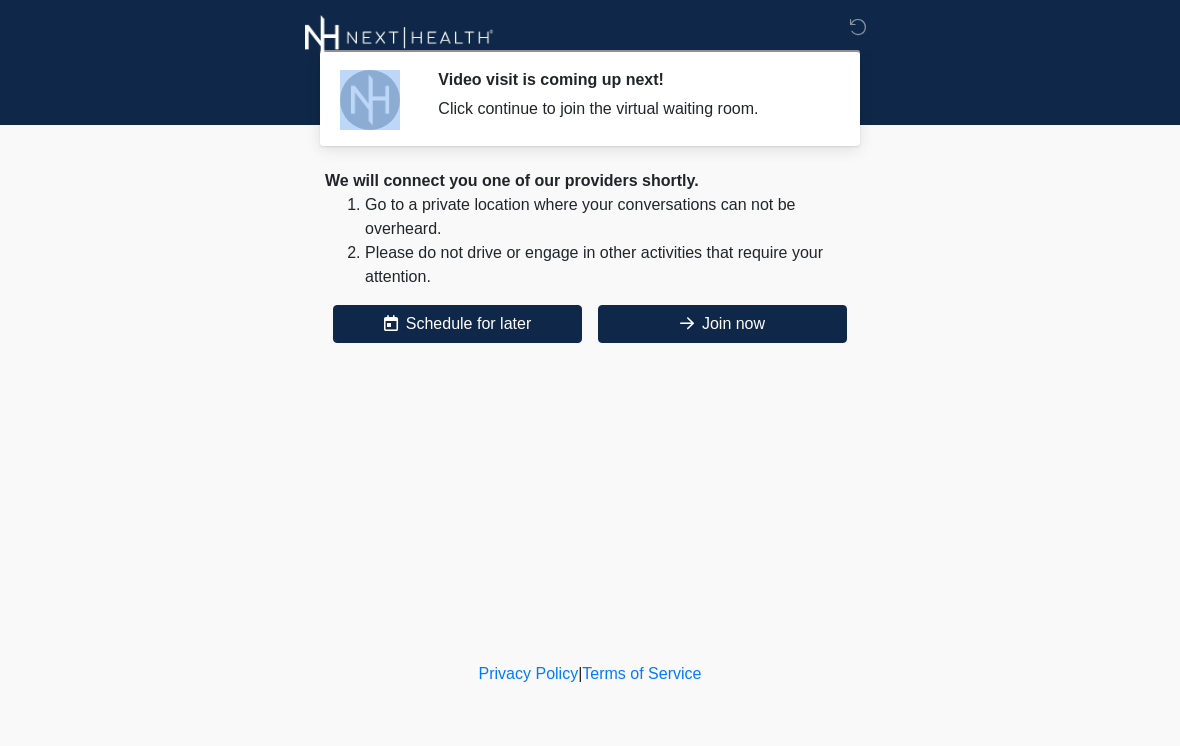 click on "Click continue to join the virtual waiting room." at bounding box center [631, 109] 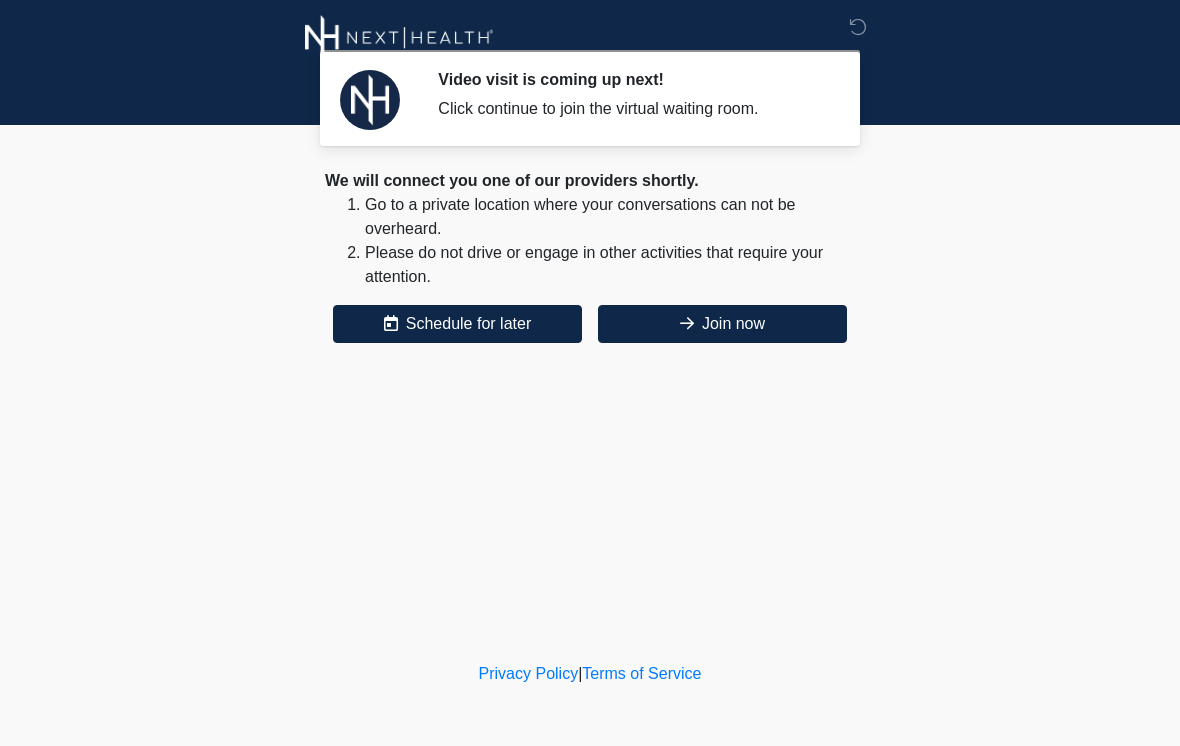 click on "Click continue to join the virtual waiting room." at bounding box center (631, 109) 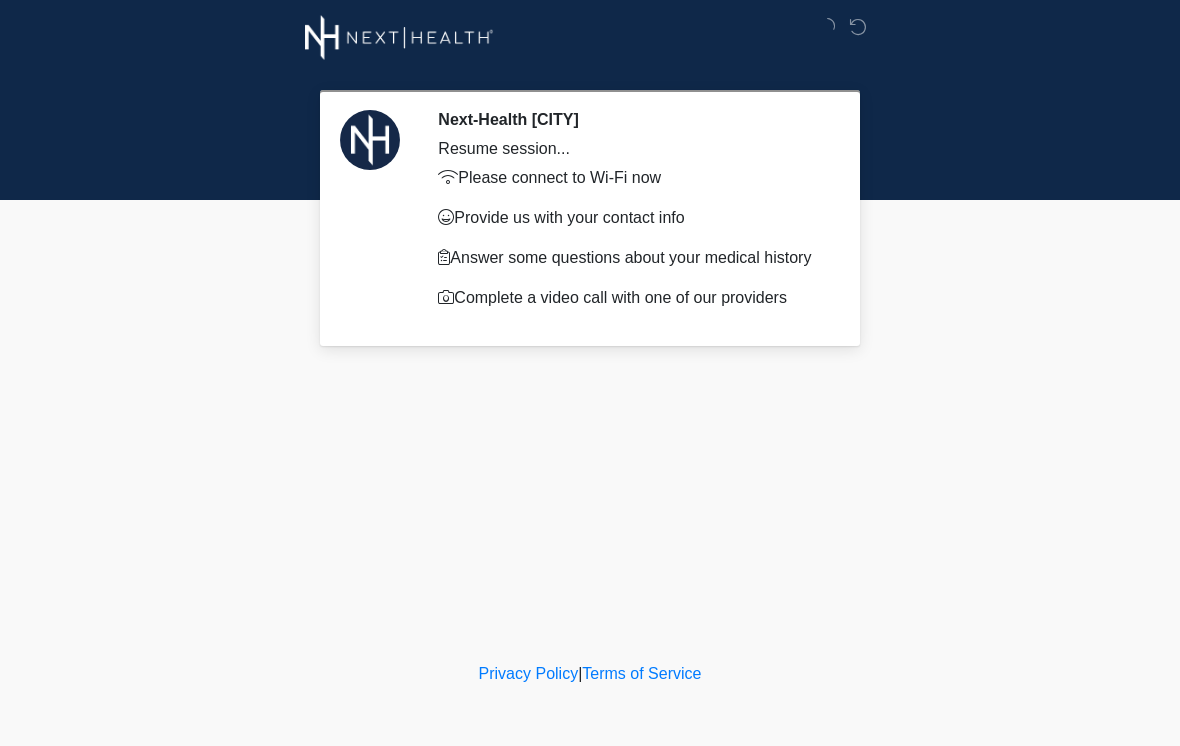 scroll, scrollTop: 0, scrollLeft: 0, axis: both 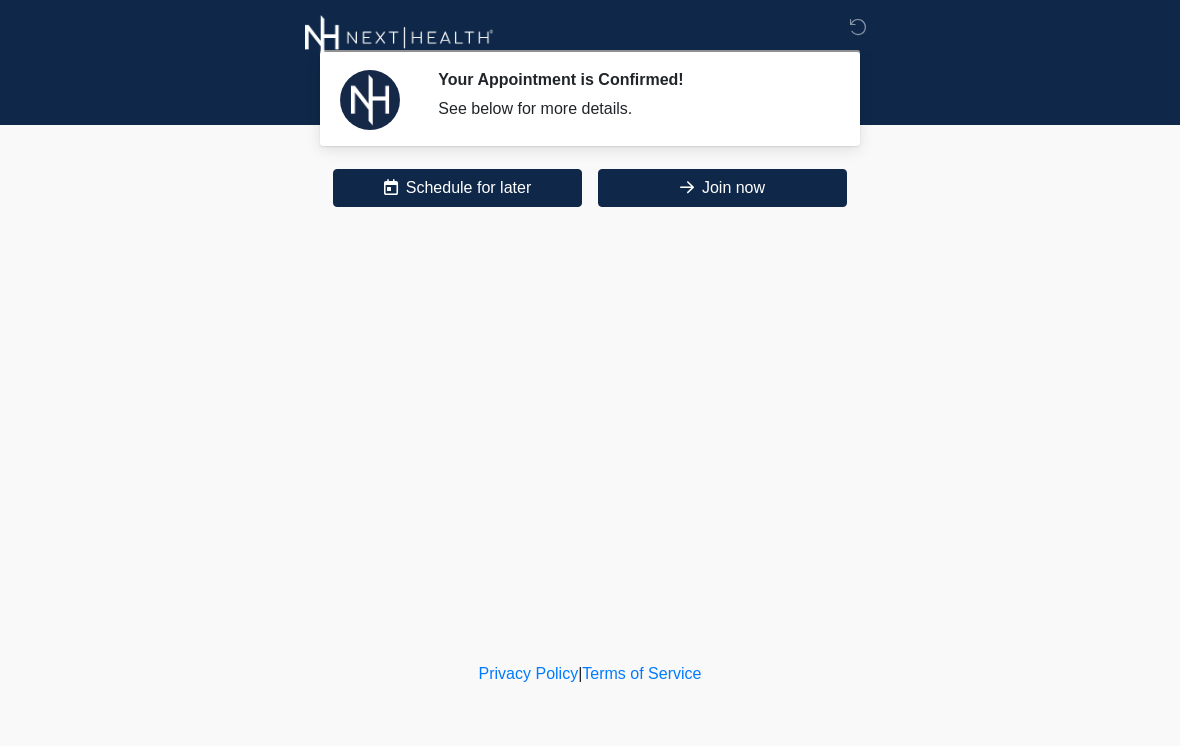 click on "See below for more details." at bounding box center [631, 109] 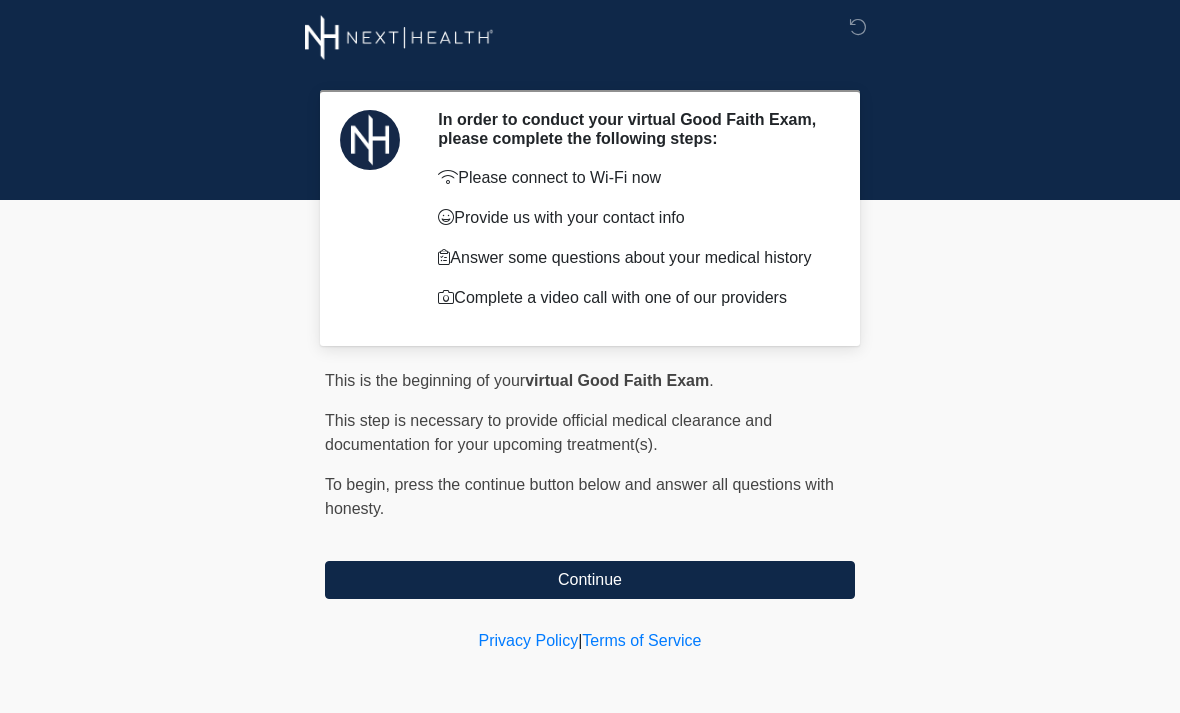 scroll, scrollTop: 0, scrollLeft: 0, axis: both 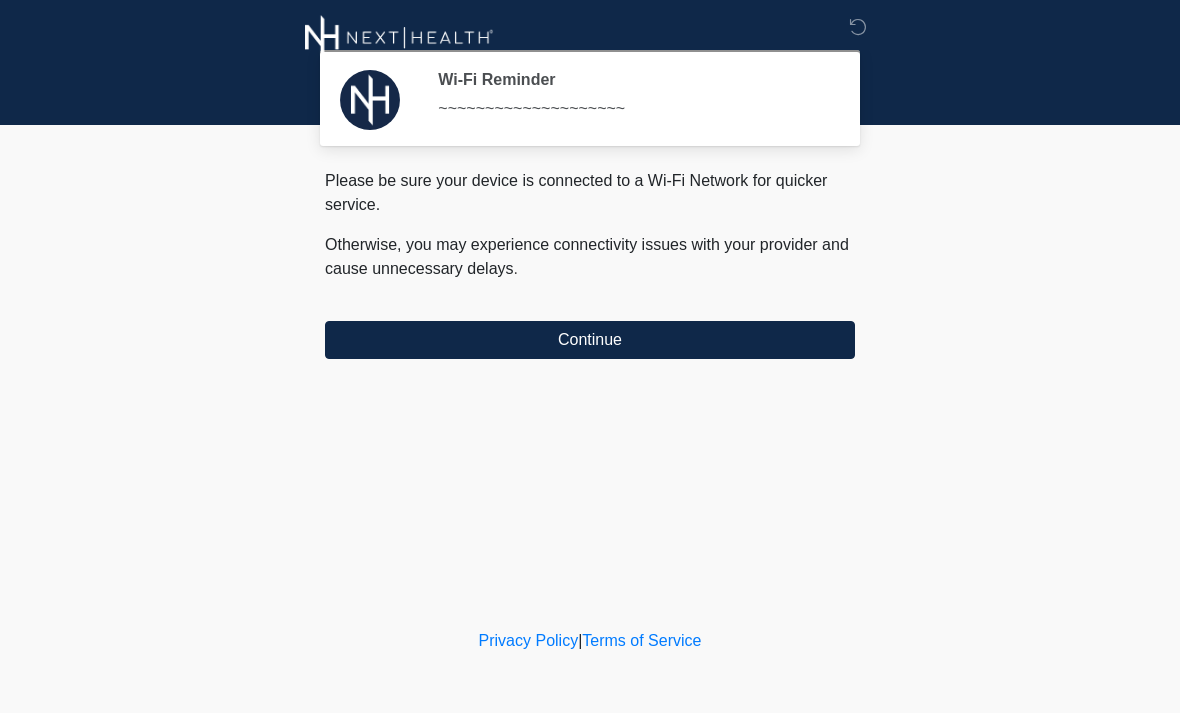 click on "Continue" at bounding box center (590, 340) 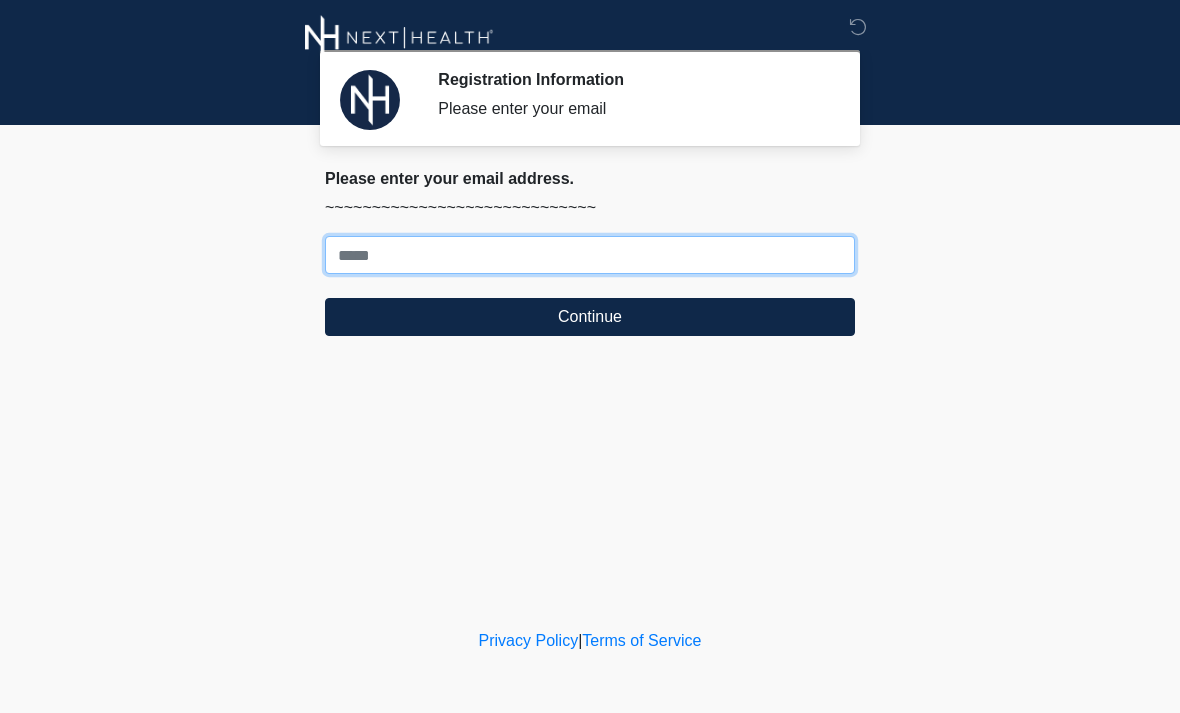 click on "Where should we email your treatment plan?" at bounding box center [590, 255] 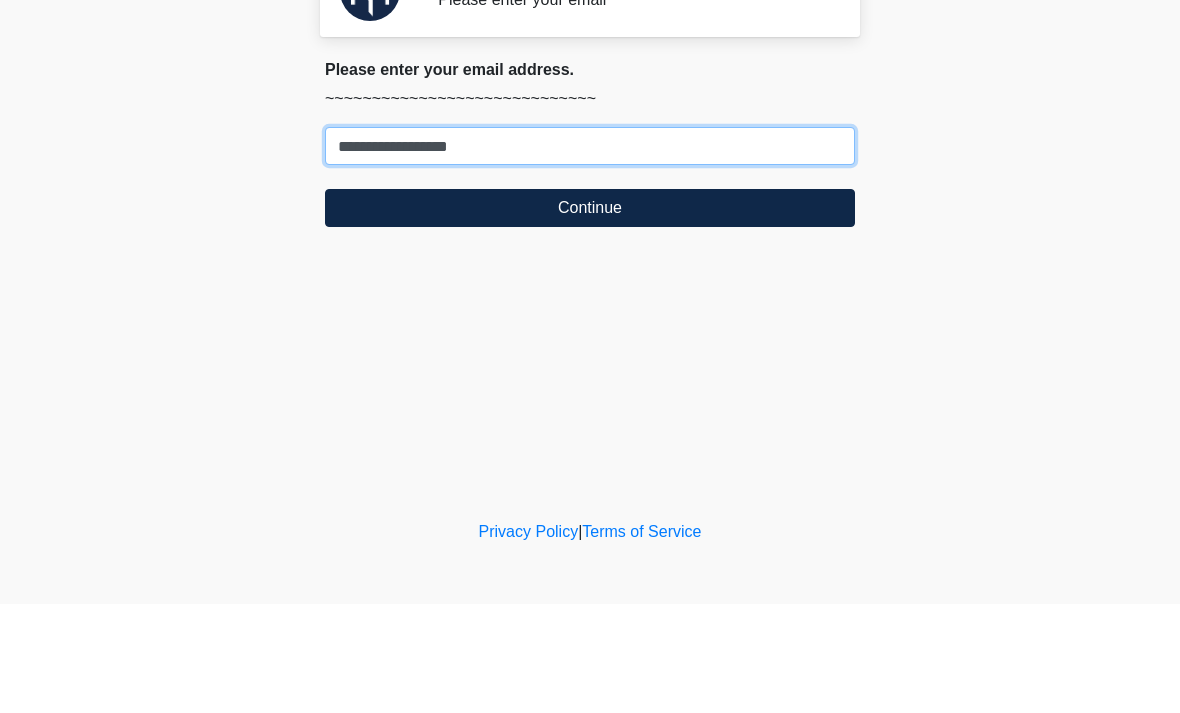 type on "**********" 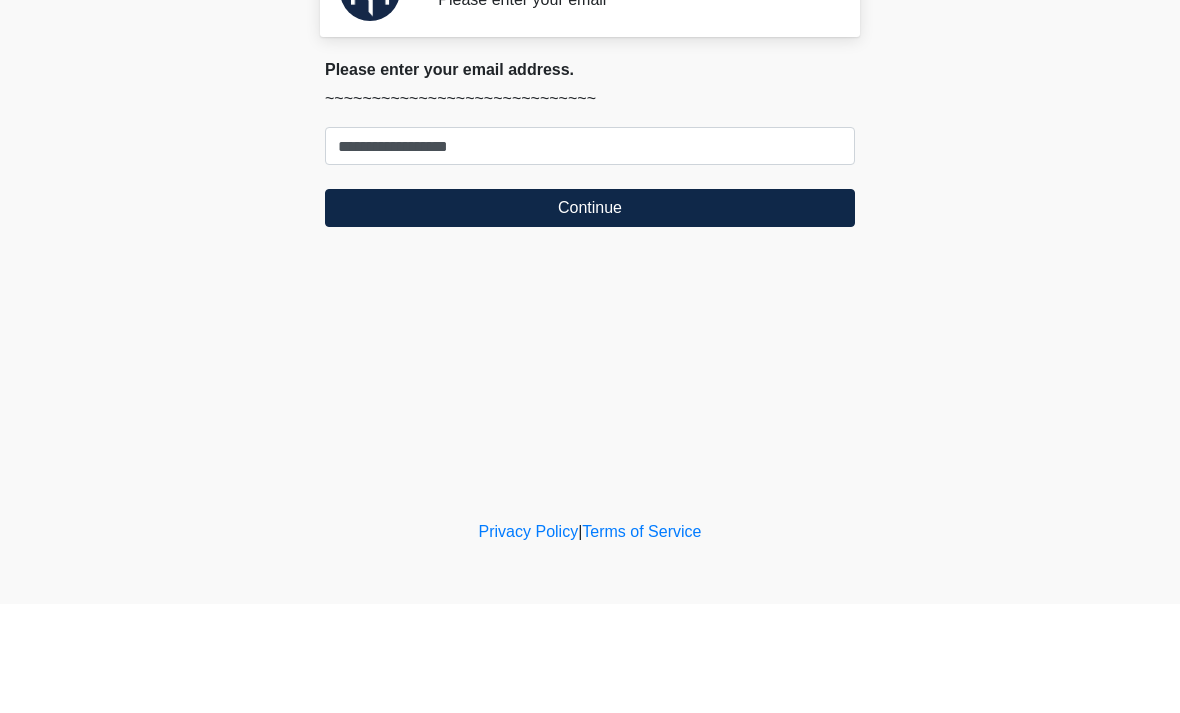 click on "Continue" at bounding box center (590, 317) 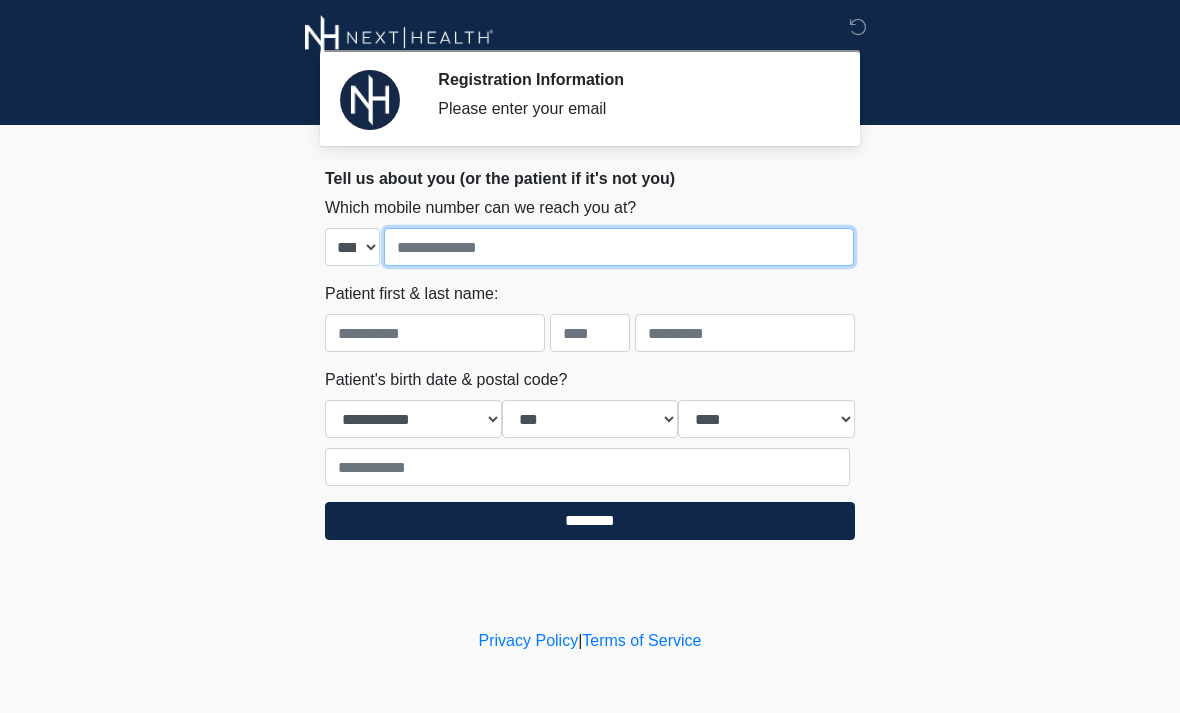 click at bounding box center (619, 247) 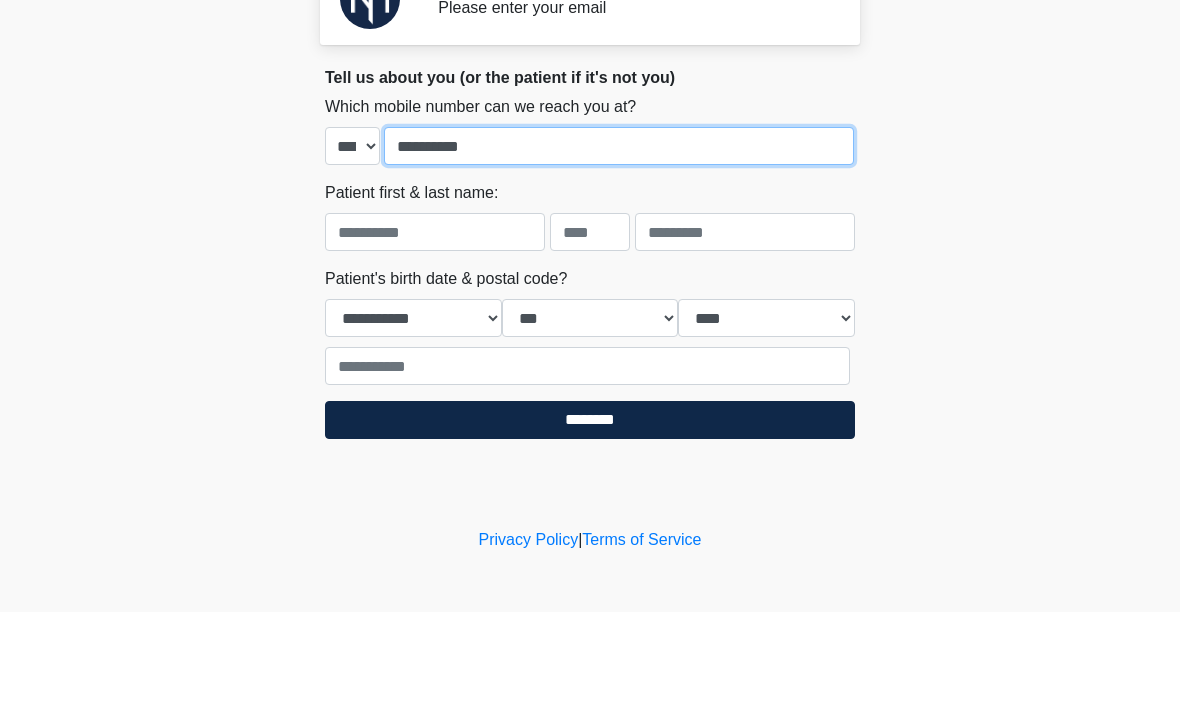 type on "**********" 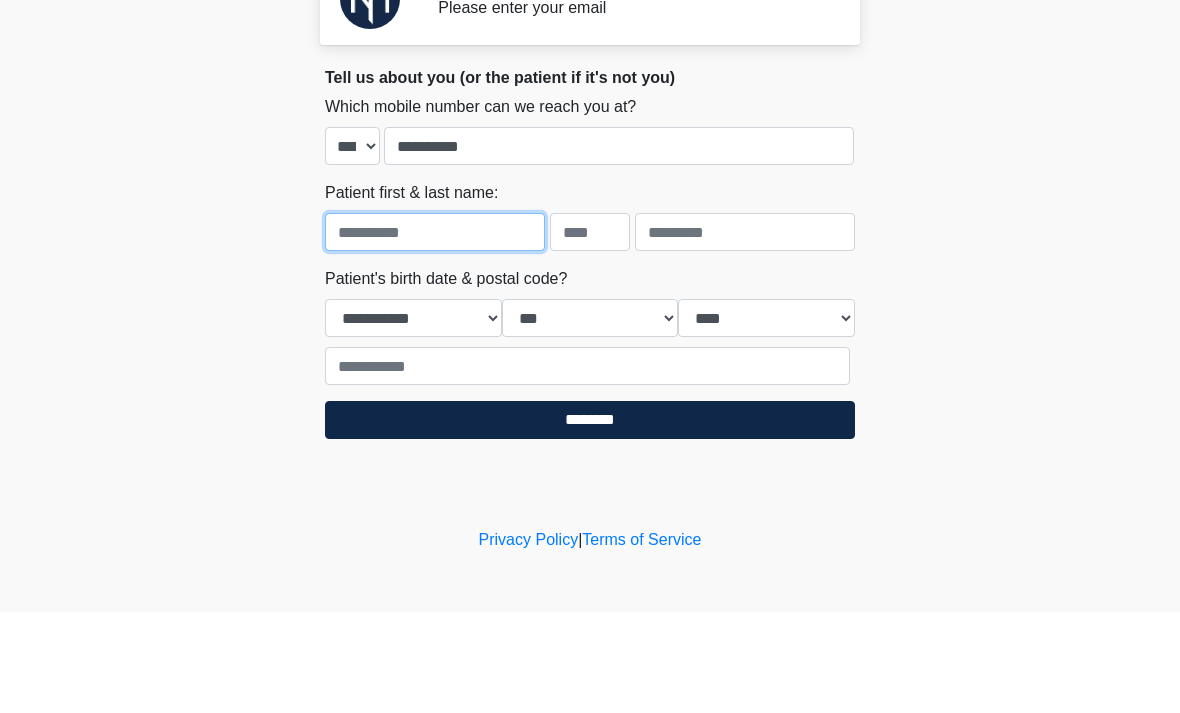 click at bounding box center (435, 333) 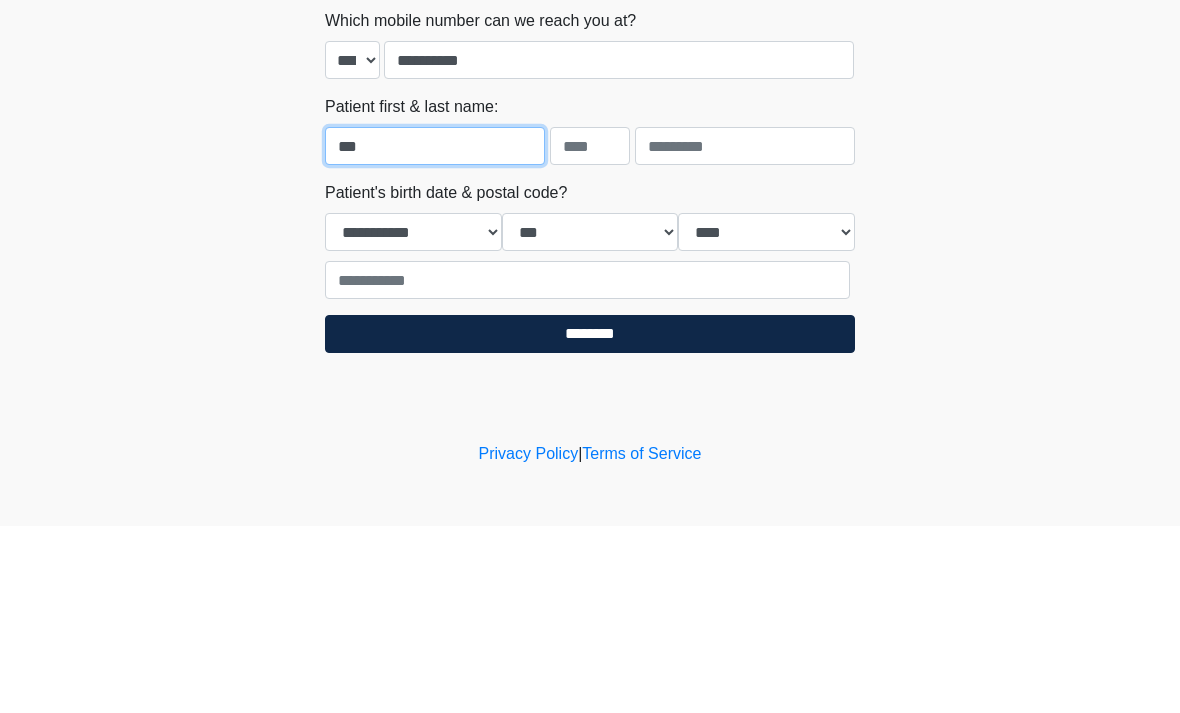 type on "***" 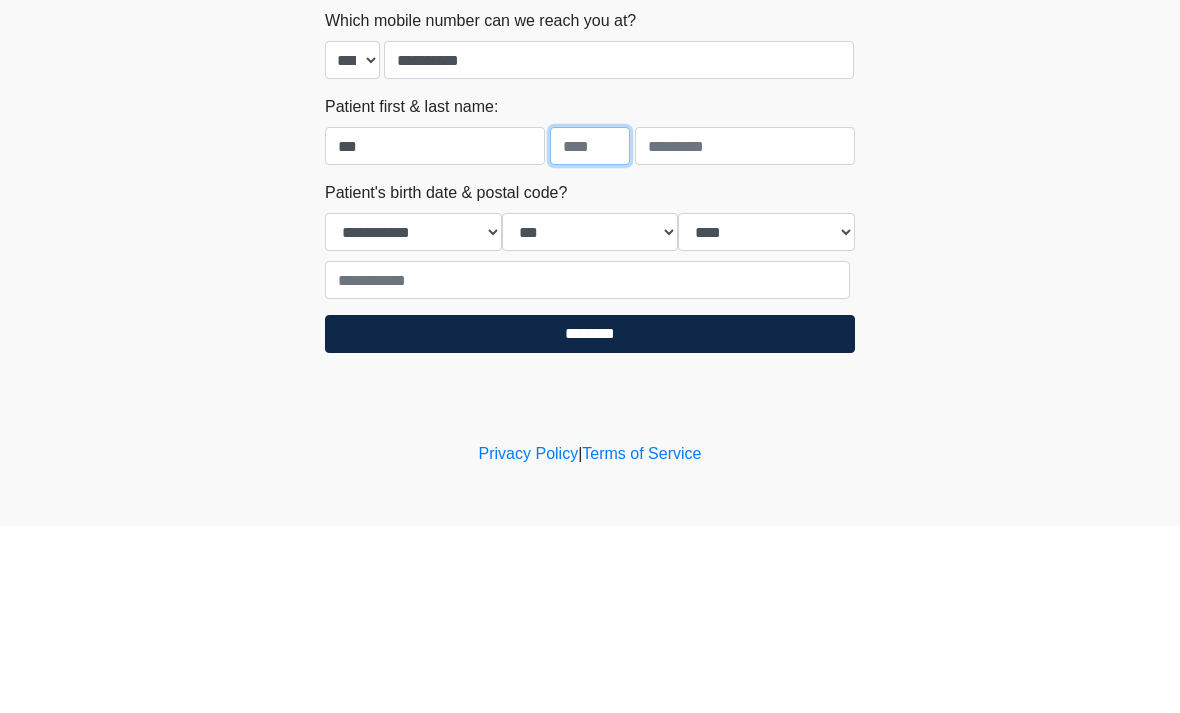 click at bounding box center (590, 333) 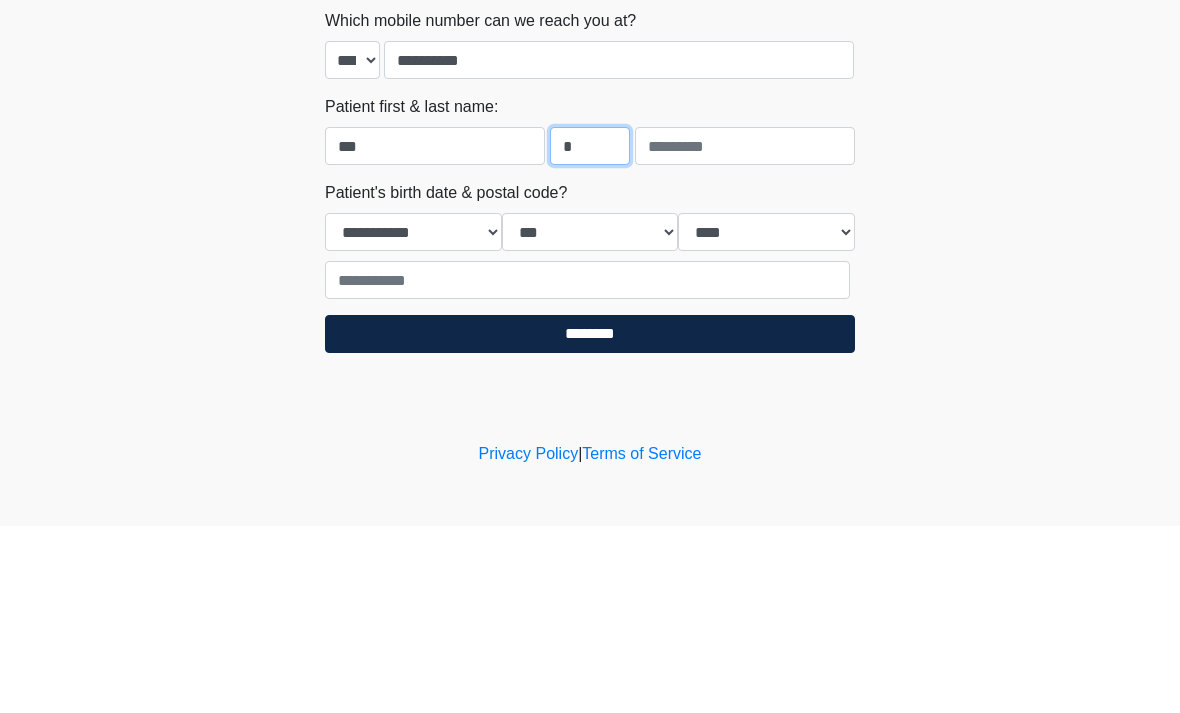 type on "*" 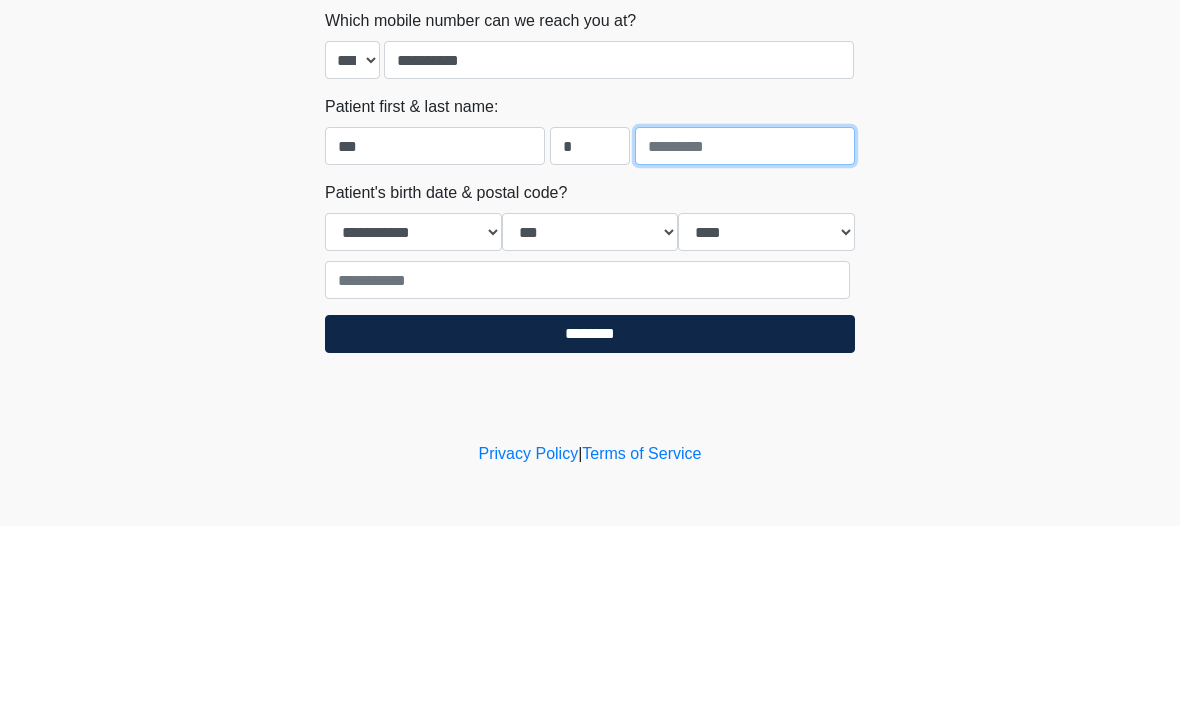 click at bounding box center [745, 333] 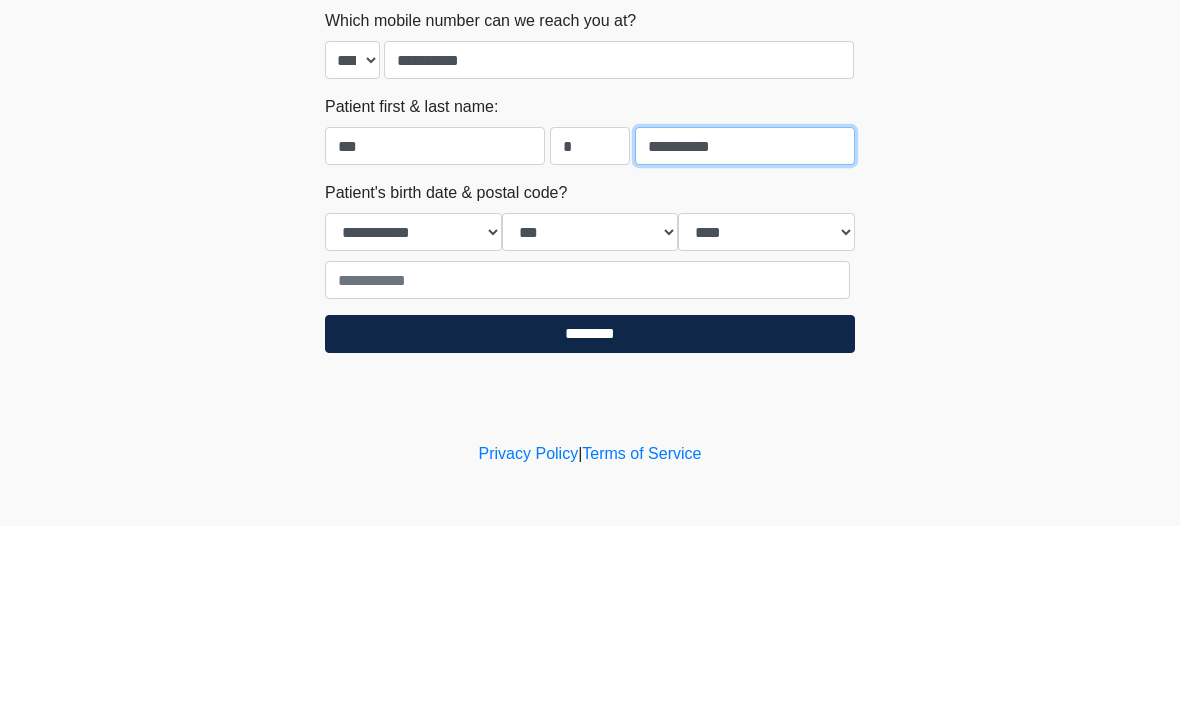 type on "**********" 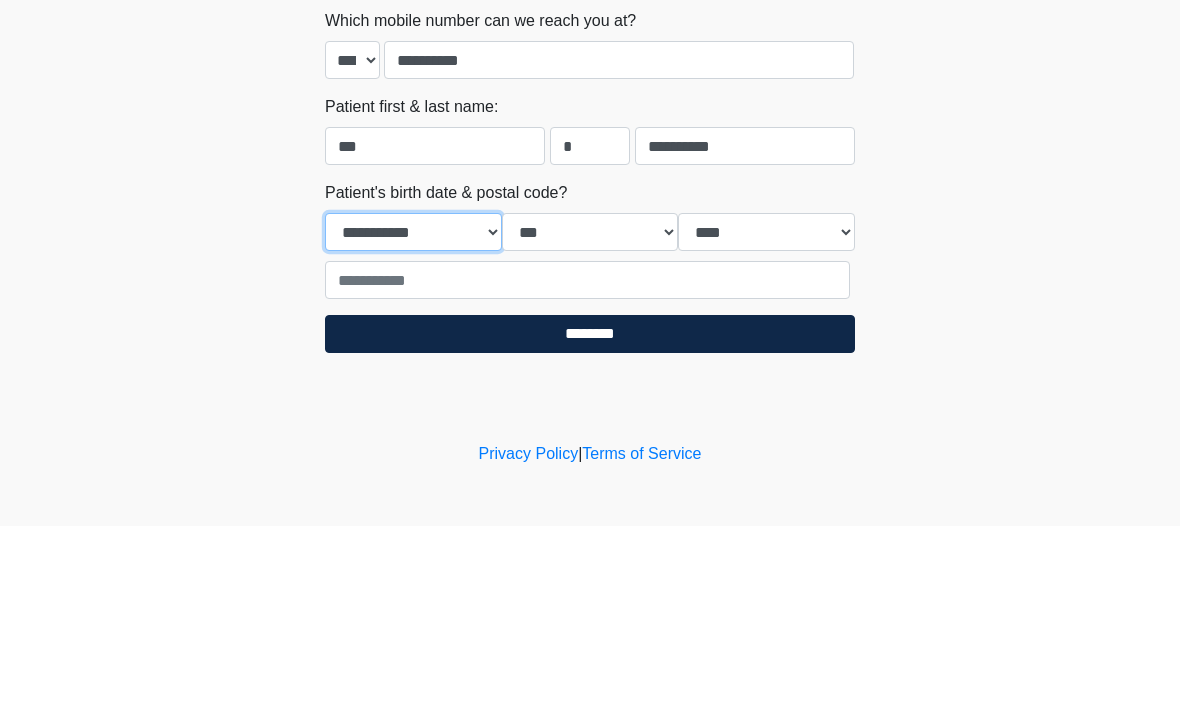 click on "**********" at bounding box center [413, 419] 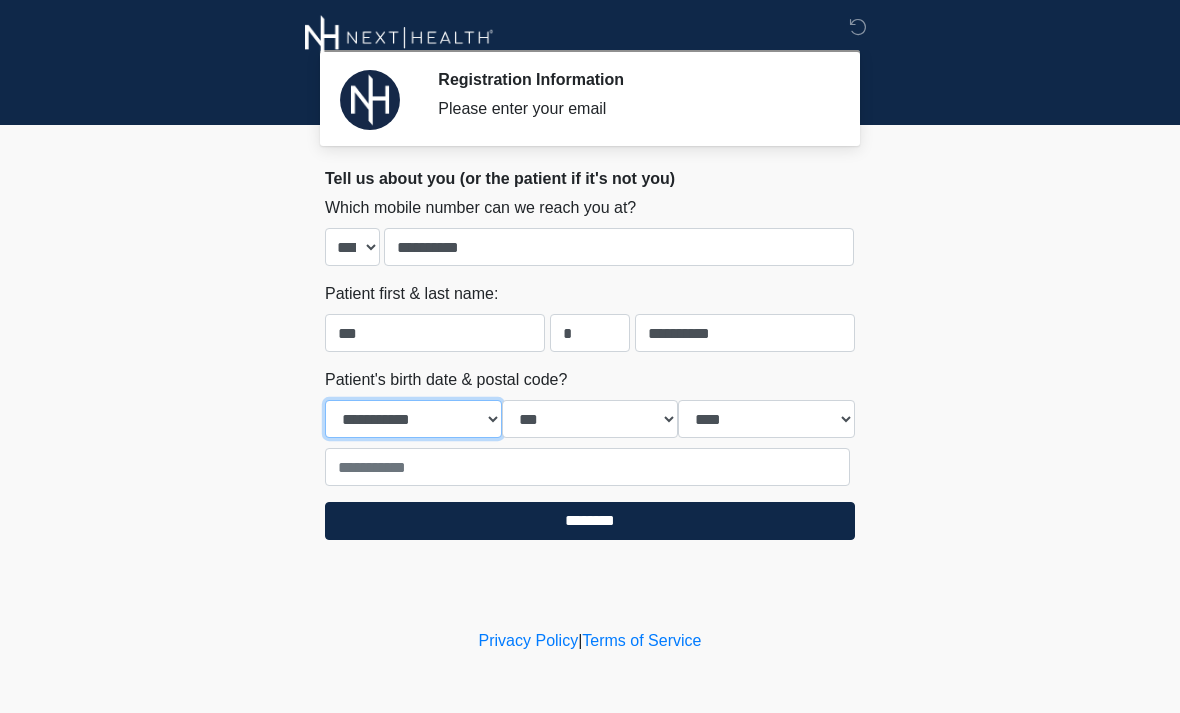select on "*" 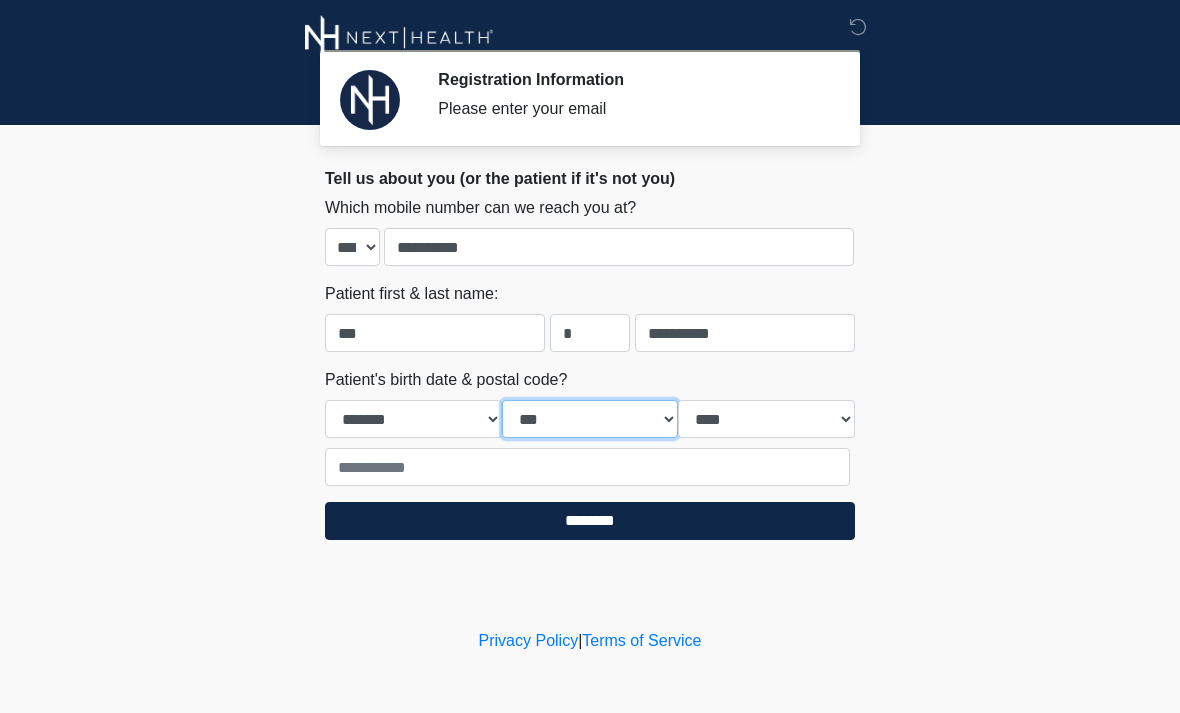 click on "***
*
*
*
*
*
*
*
*
*
**
**
**
**
**
**
**
**
**
**
**
**
**
**
**
**
**
**
**
**
**
**" at bounding box center [590, 419] 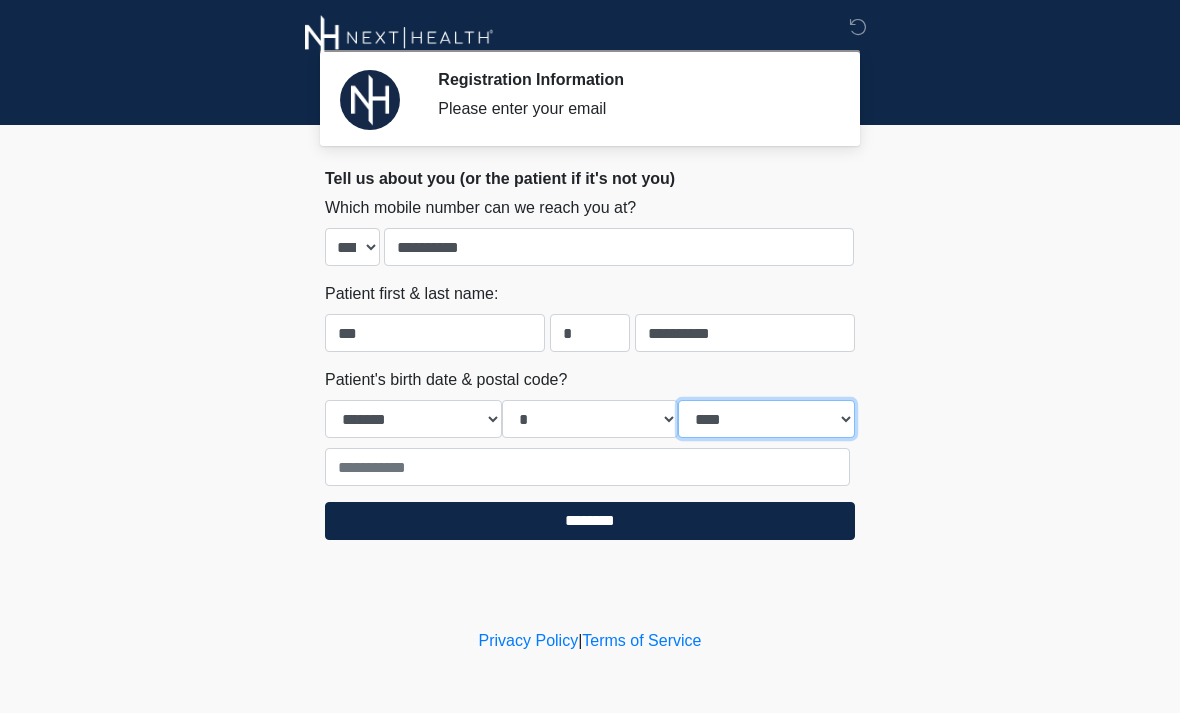 click on "****
****
****
****
****
****
****
****
****
****
****
****
****
****
****
****
****
****
****
****
****
****
****
****
****
****
****
****
****
****
****
****
****
****
****
****
****
****
****
****
****
****
****
****
****
****
****
****
****
****
****
****
****
****
****
****
****
****
****
****
****
****
****
****
****
****
****
****
****
****
****
****
****
****
****
****
****
****
****
****
****
****
****
****
****
****
****
****
****
****
****
****
****
****
****
****
****
****
****
****
****
****" at bounding box center (766, 419) 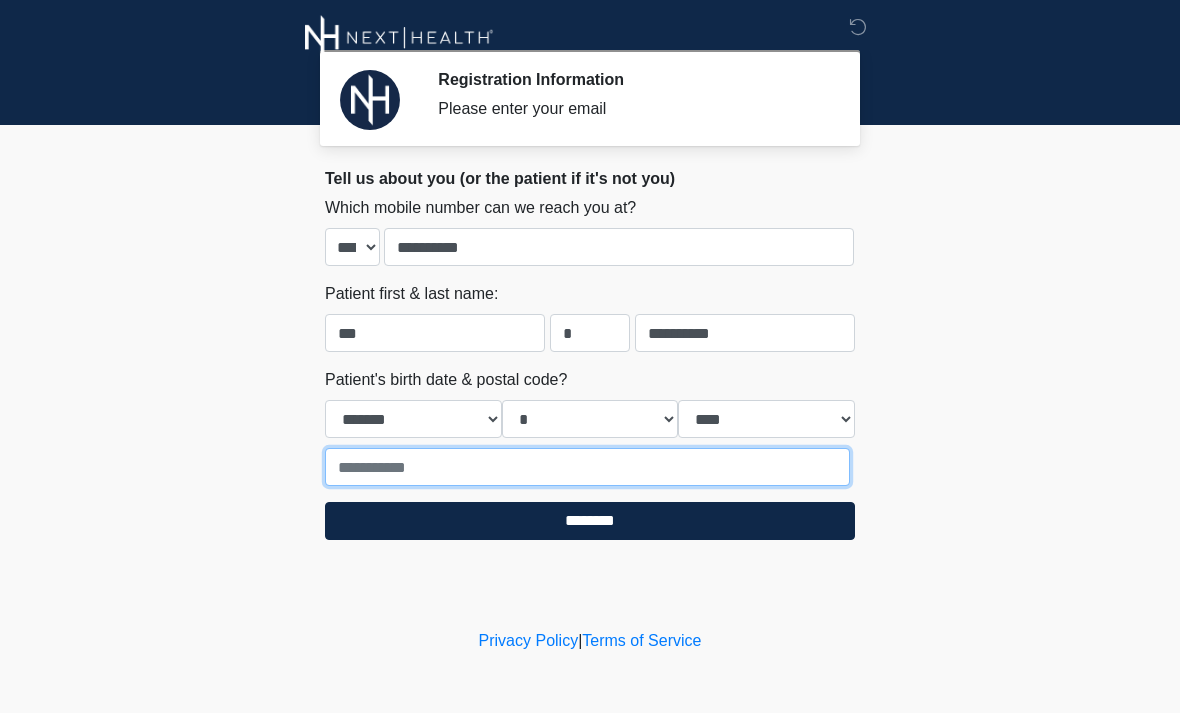 click at bounding box center (587, 467) 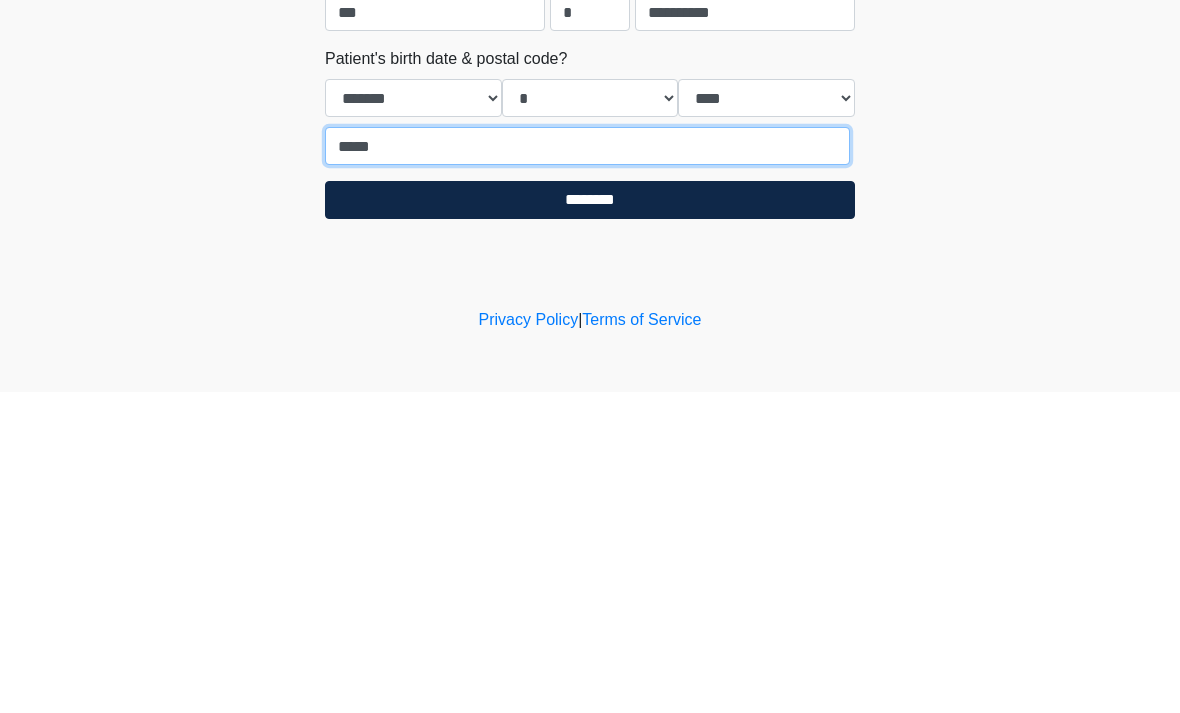 type on "*****" 